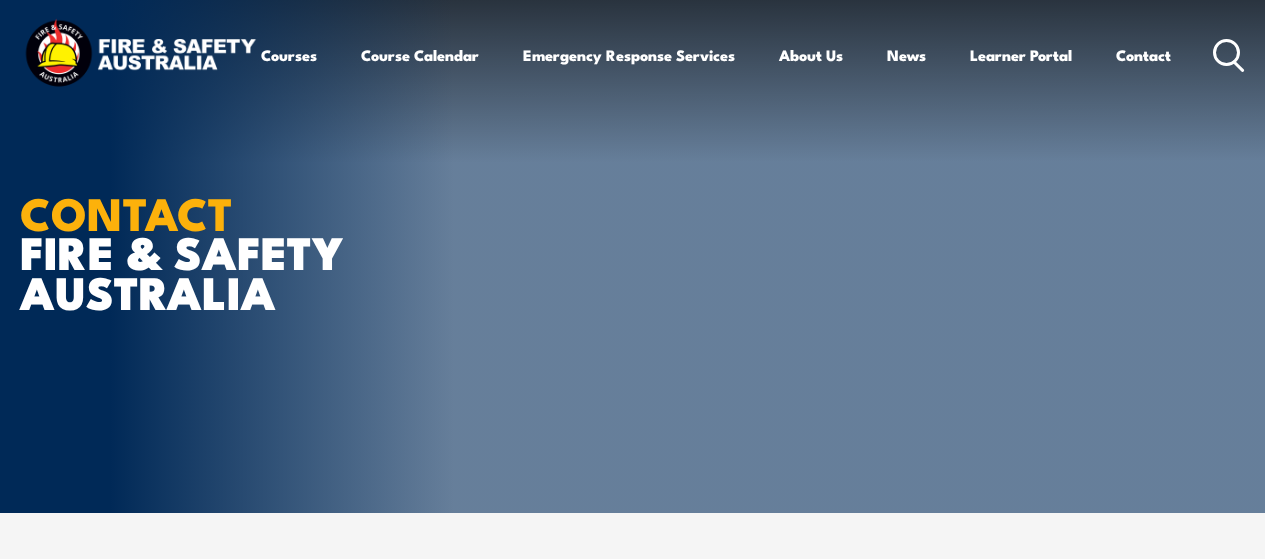 scroll, scrollTop: 0, scrollLeft: 0, axis: both 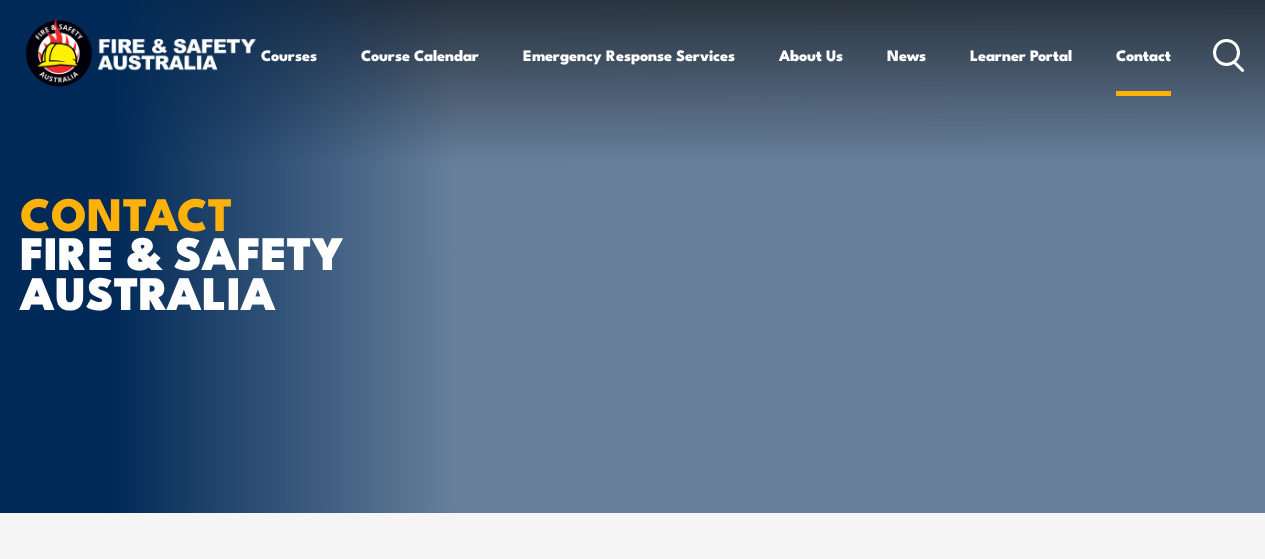 click on "Contact" at bounding box center (1143, 55) 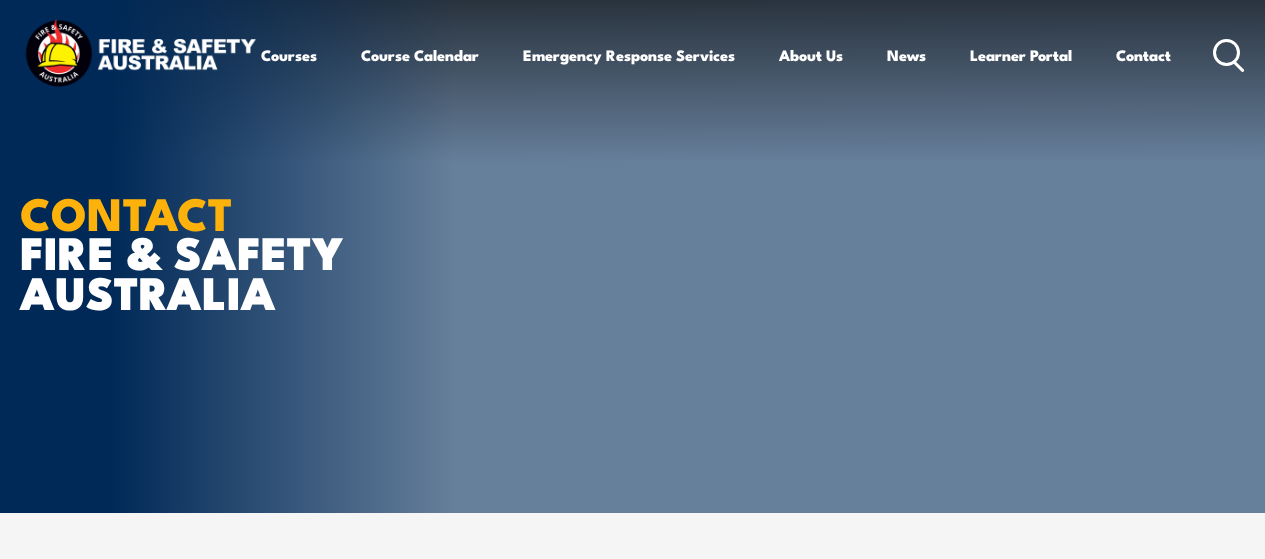 scroll, scrollTop: 0, scrollLeft: 0, axis: both 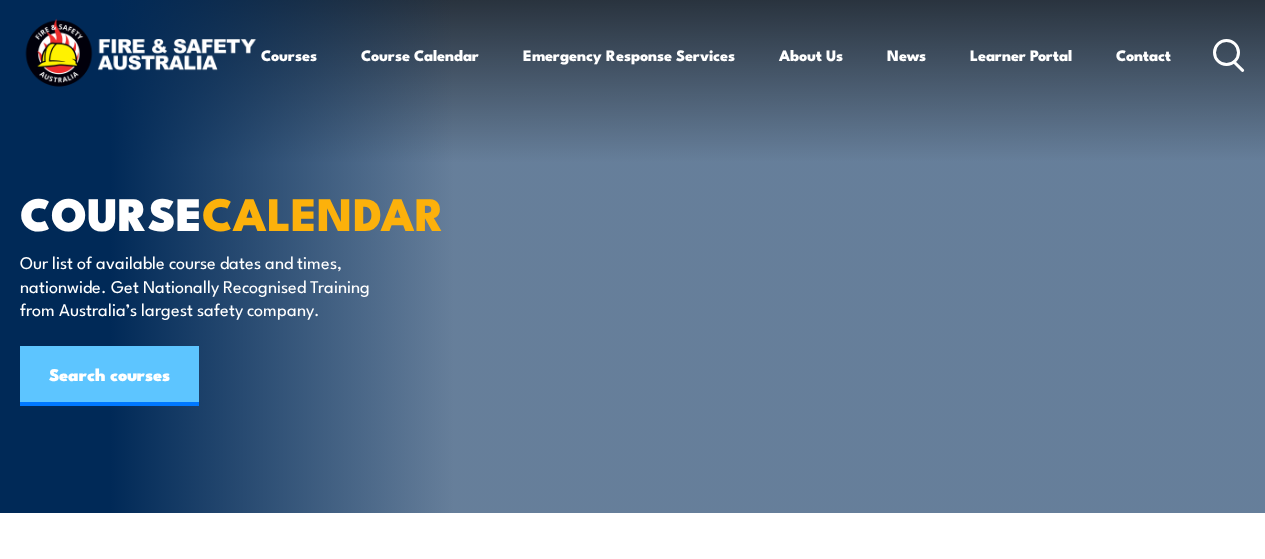 click on "Search courses" at bounding box center [109, 376] 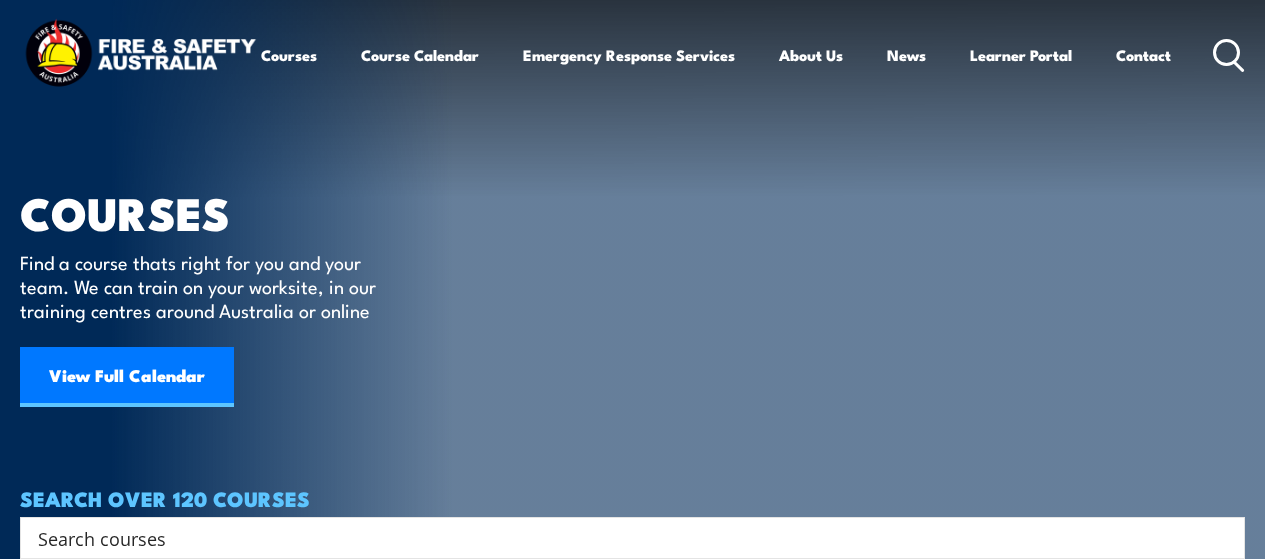 scroll, scrollTop: 0, scrollLeft: 0, axis: both 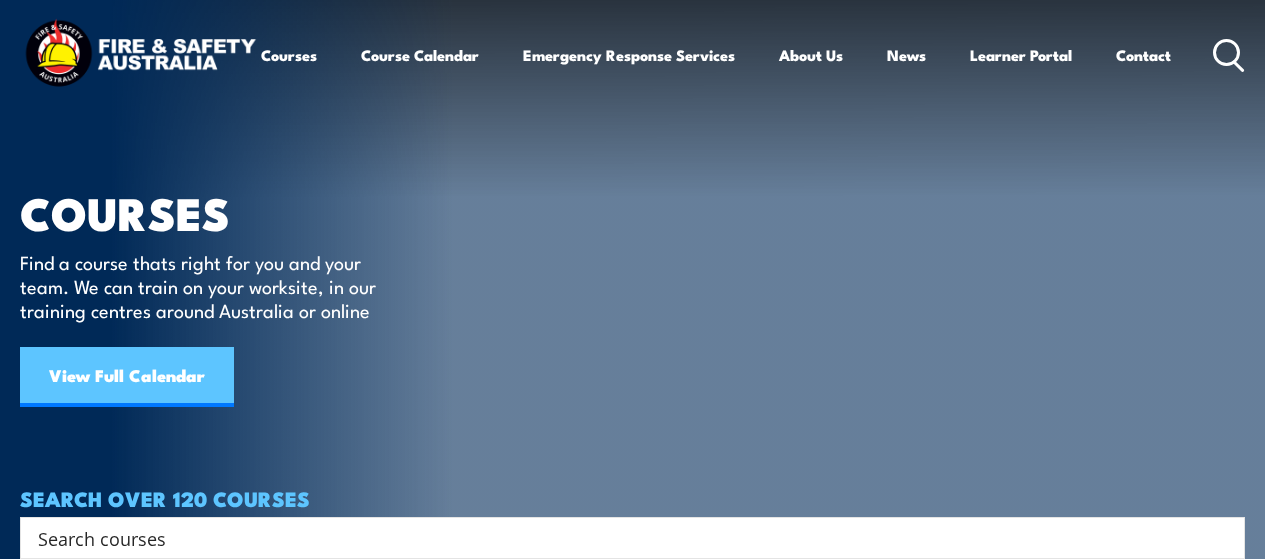 click on "View Full Calendar" at bounding box center (127, 377) 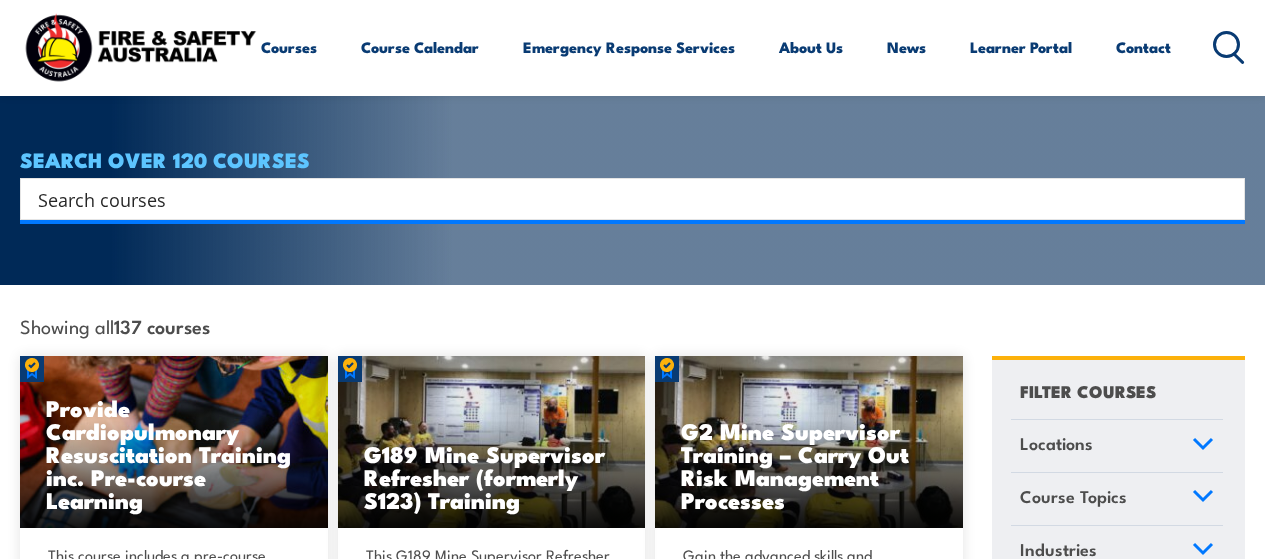 scroll, scrollTop: 300, scrollLeft: 0, axis: vertical 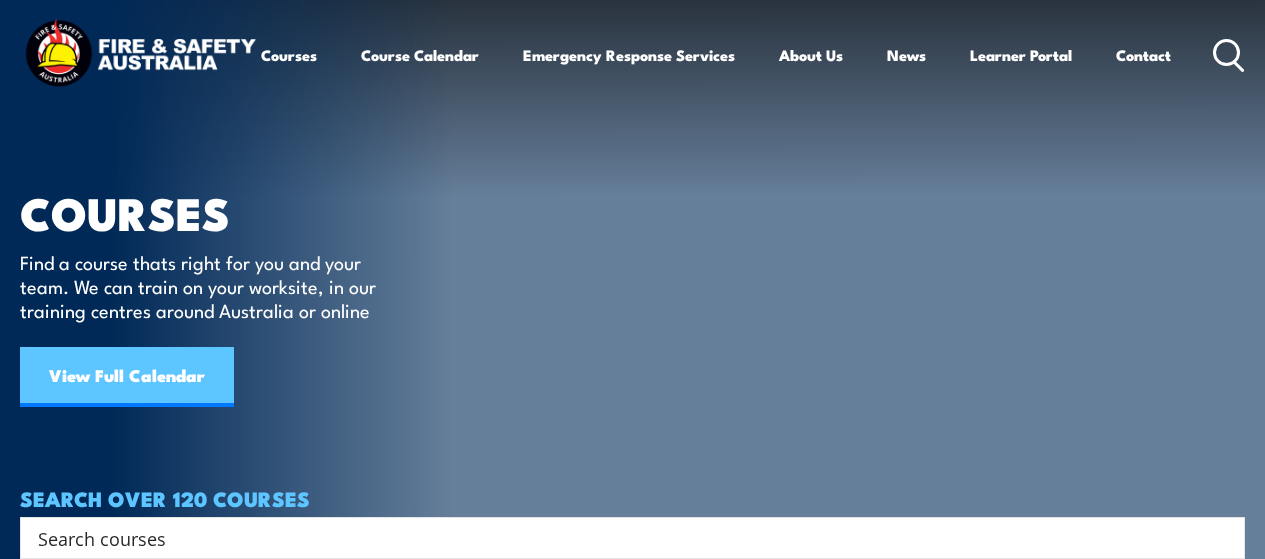 click on "View Full Calendar" at bounding box center (127, 377) 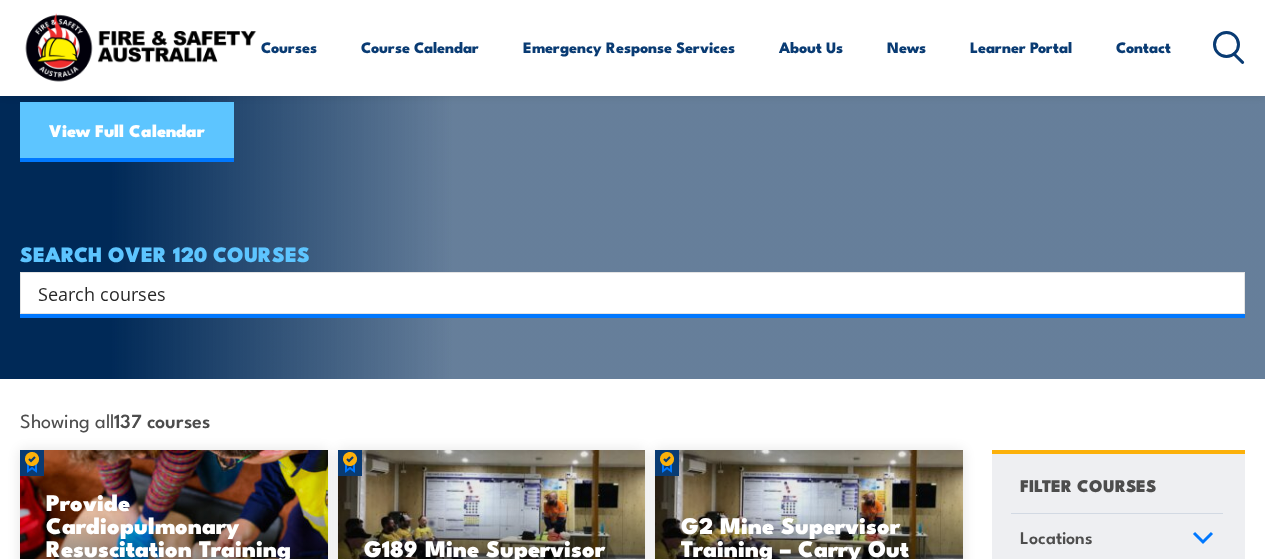 scroll, scrollTop: 300, scrollLeft: 0, axis: vertical 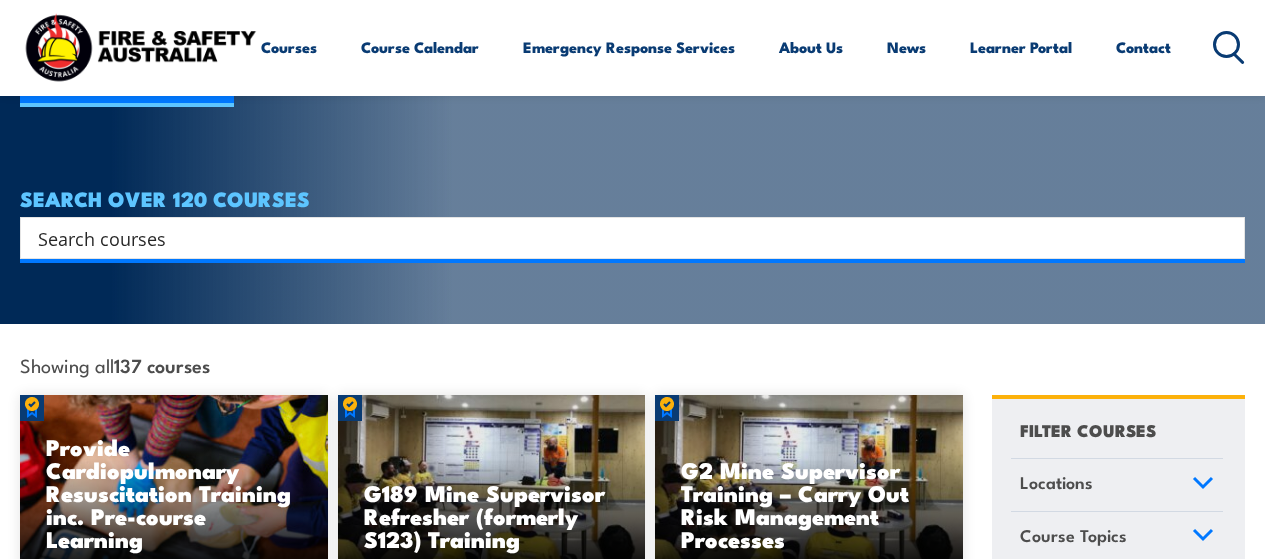 drag, startPoint x: 56, startPoint y: 236, endPoint x: 39, endPoint y: 237, distance: 17.029387 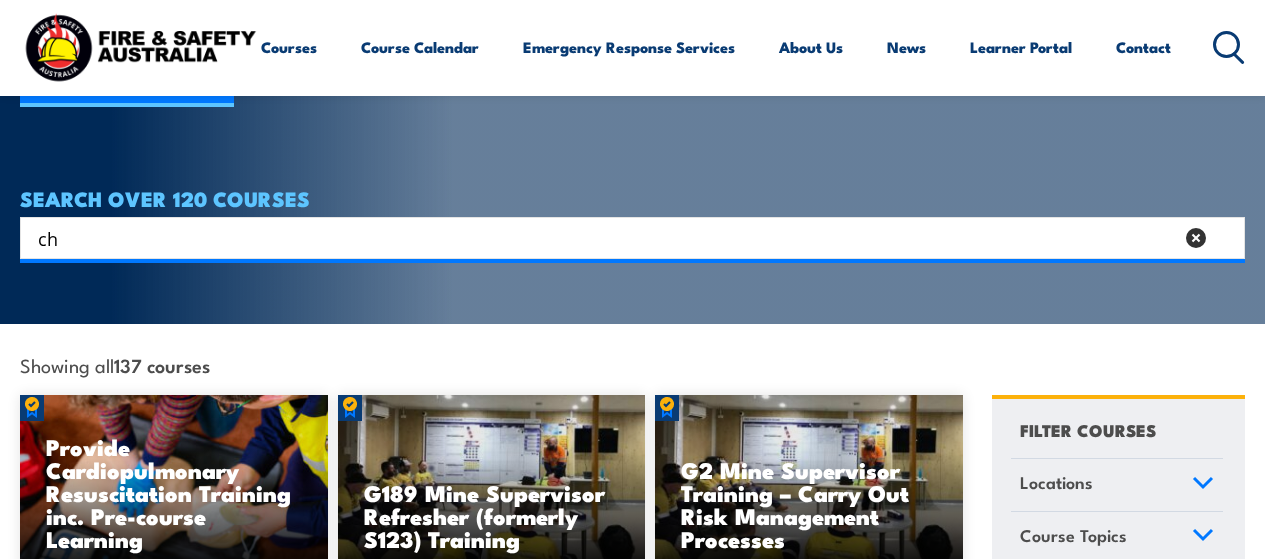type on "chi" 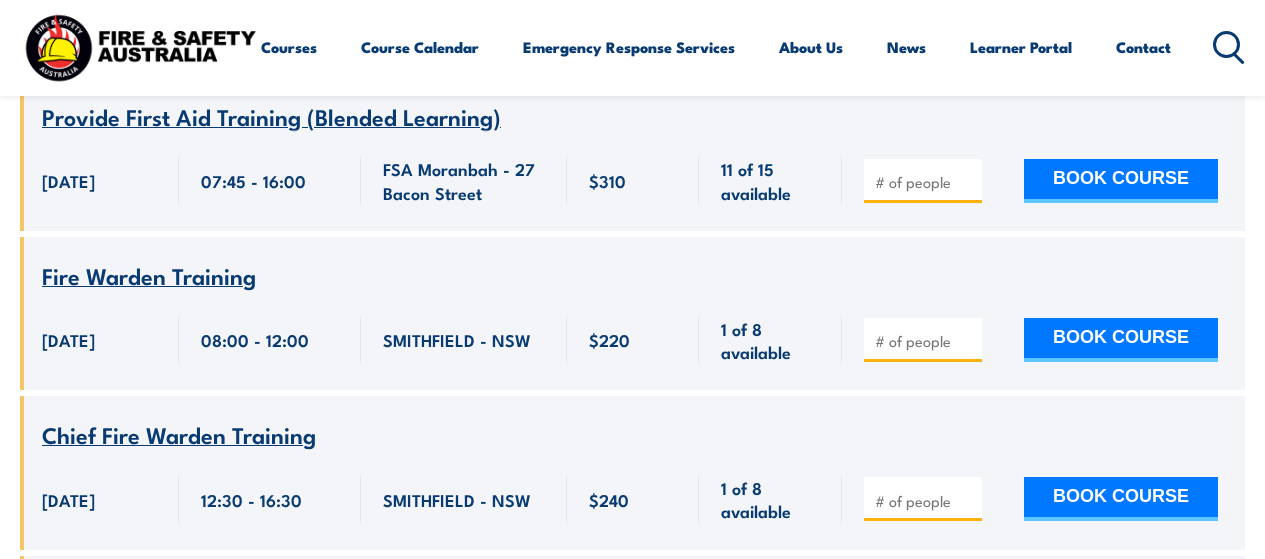 scroll, scrollTop: 852, scrollLeft: 0, axis: vertical 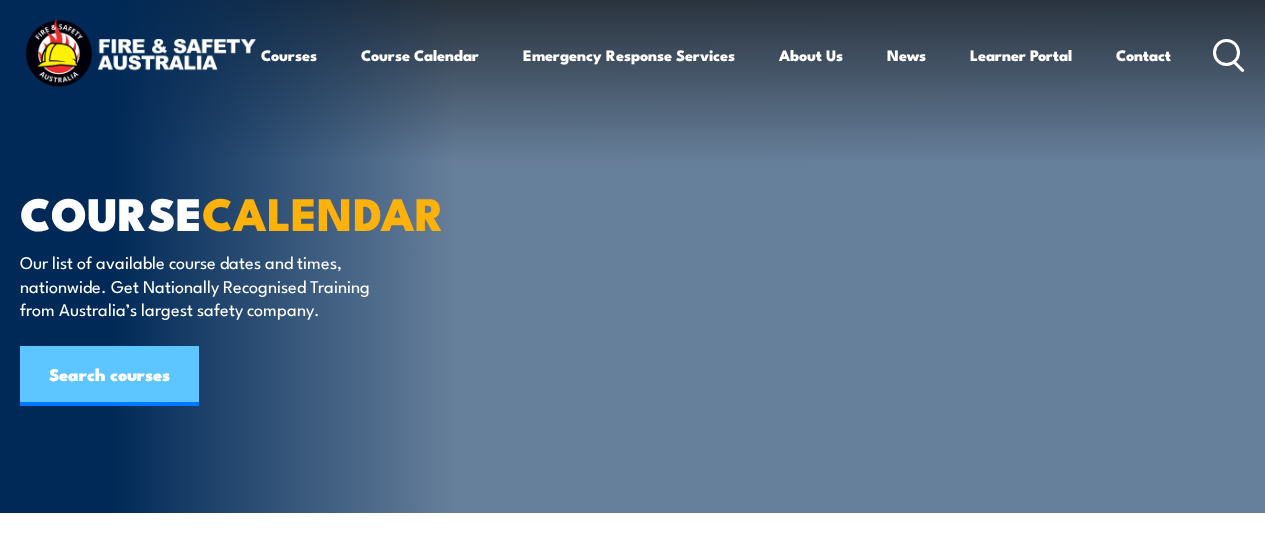 click on "Search courses" at bounding box center [109, 376] 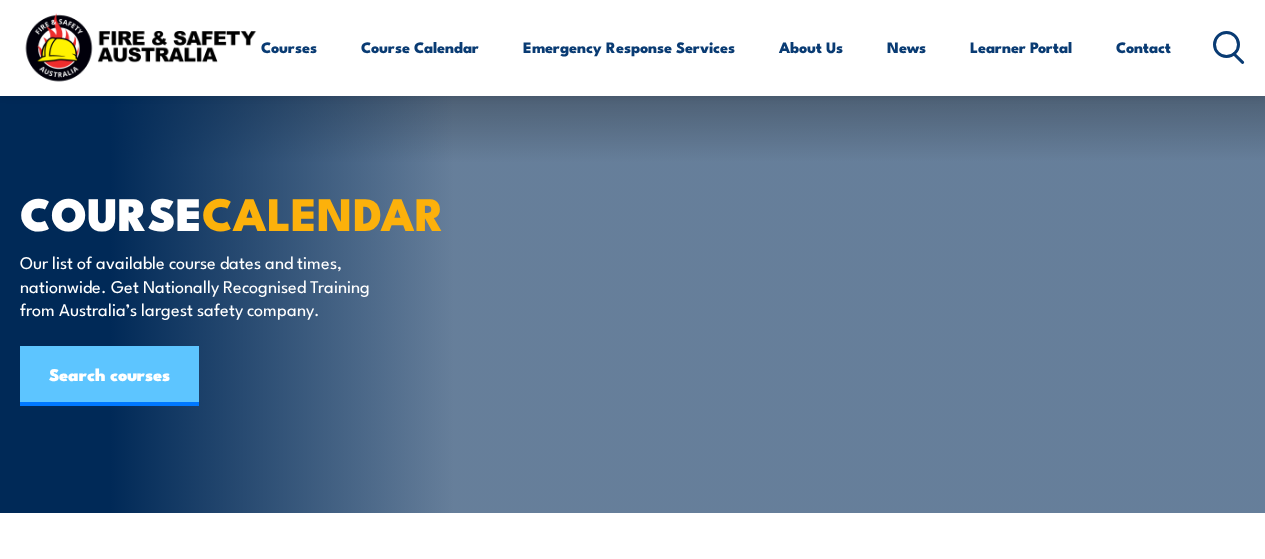 scroll, scrollTop: 137, scrollLeft: 0, axis: vertical 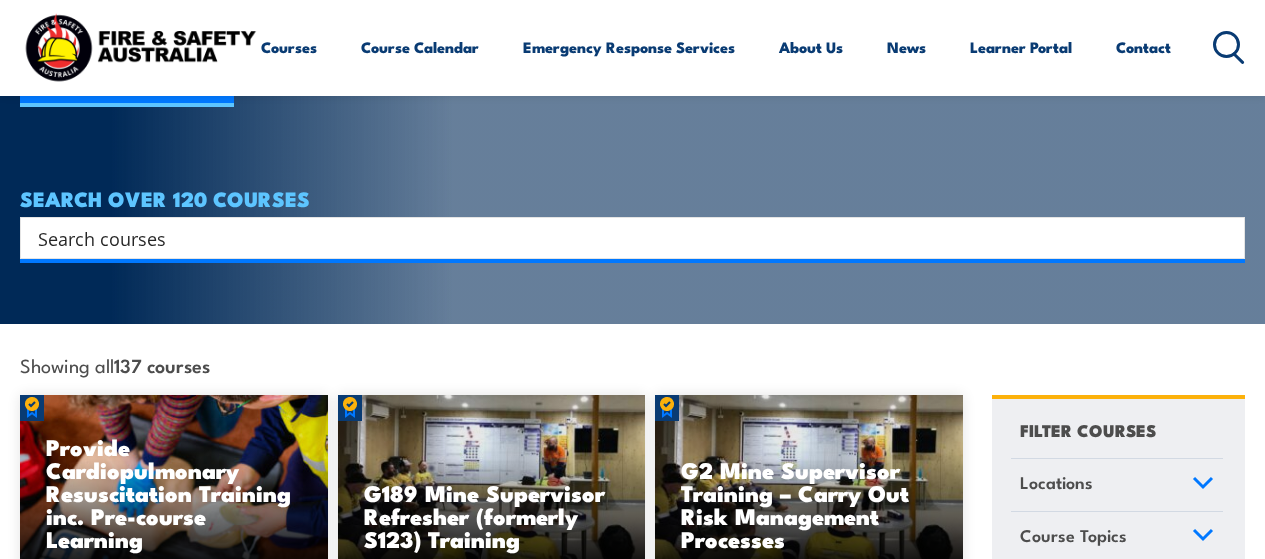 click at bounding box center (619, 238) 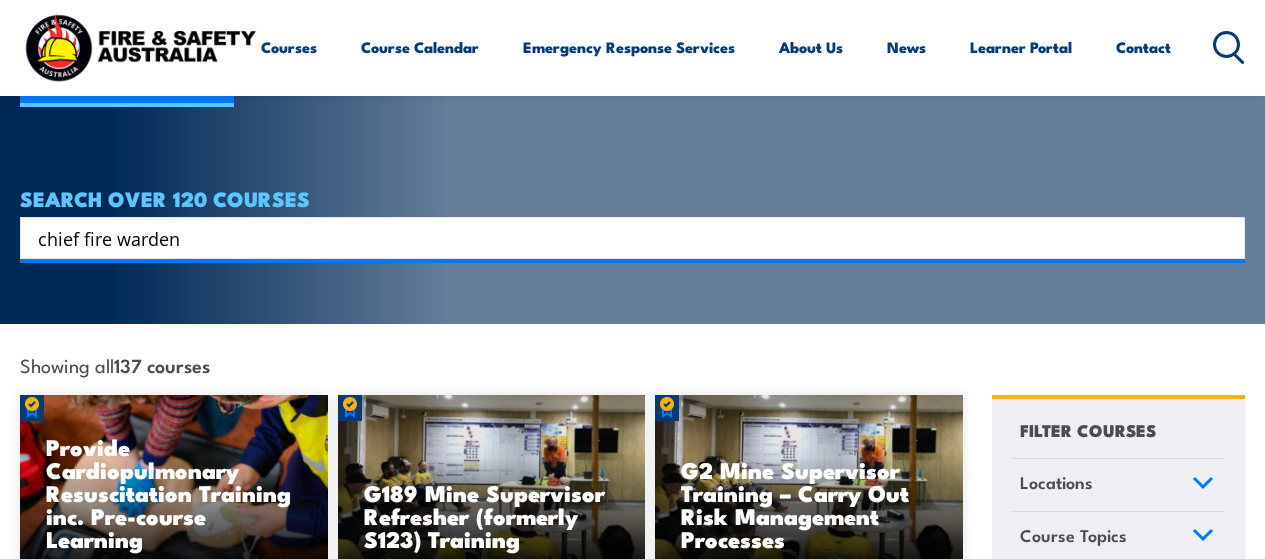 type on "chief fire warden" 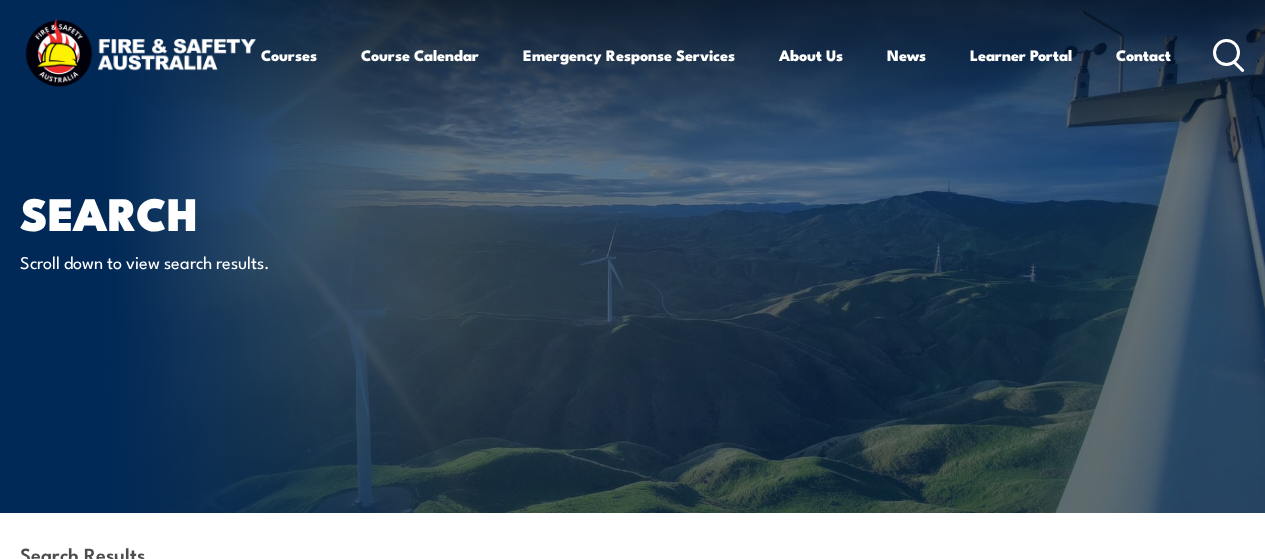 scroll, scrollTop: 0, scrollLeft: 0, axis: both 